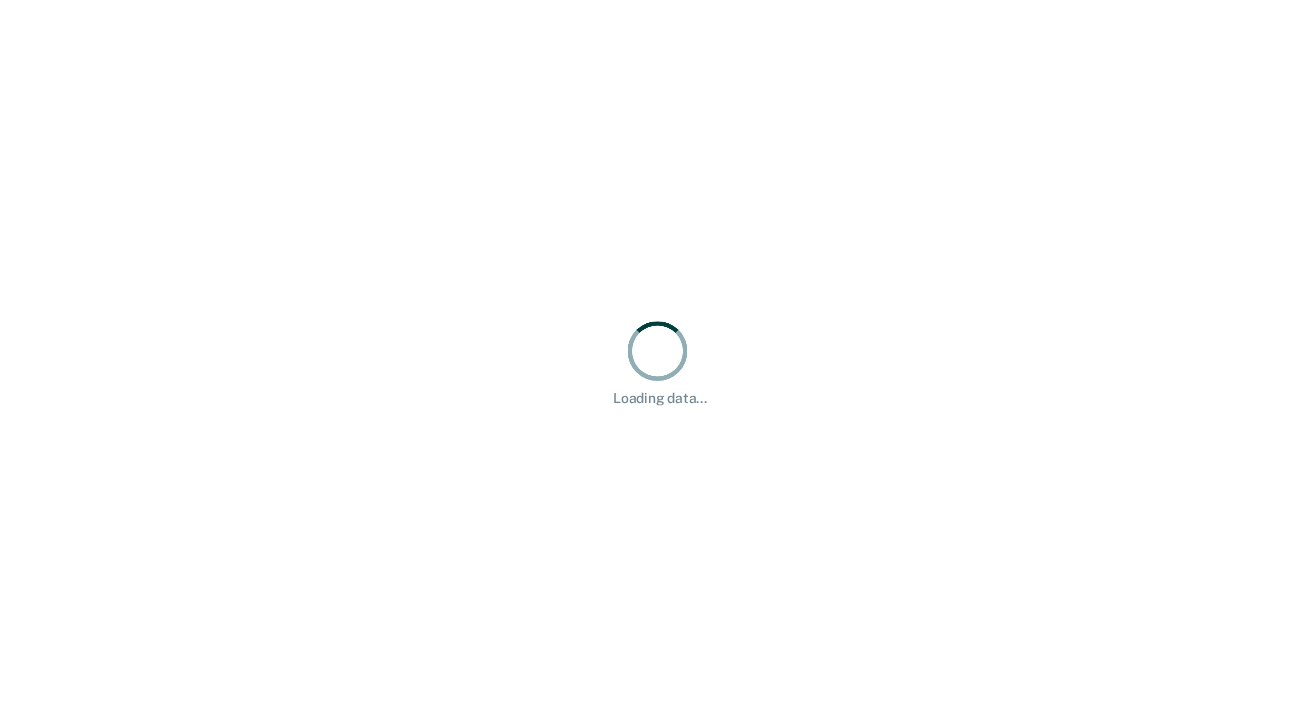 scroll, scrollTop: 0, scrollLeft: 0, axis: both 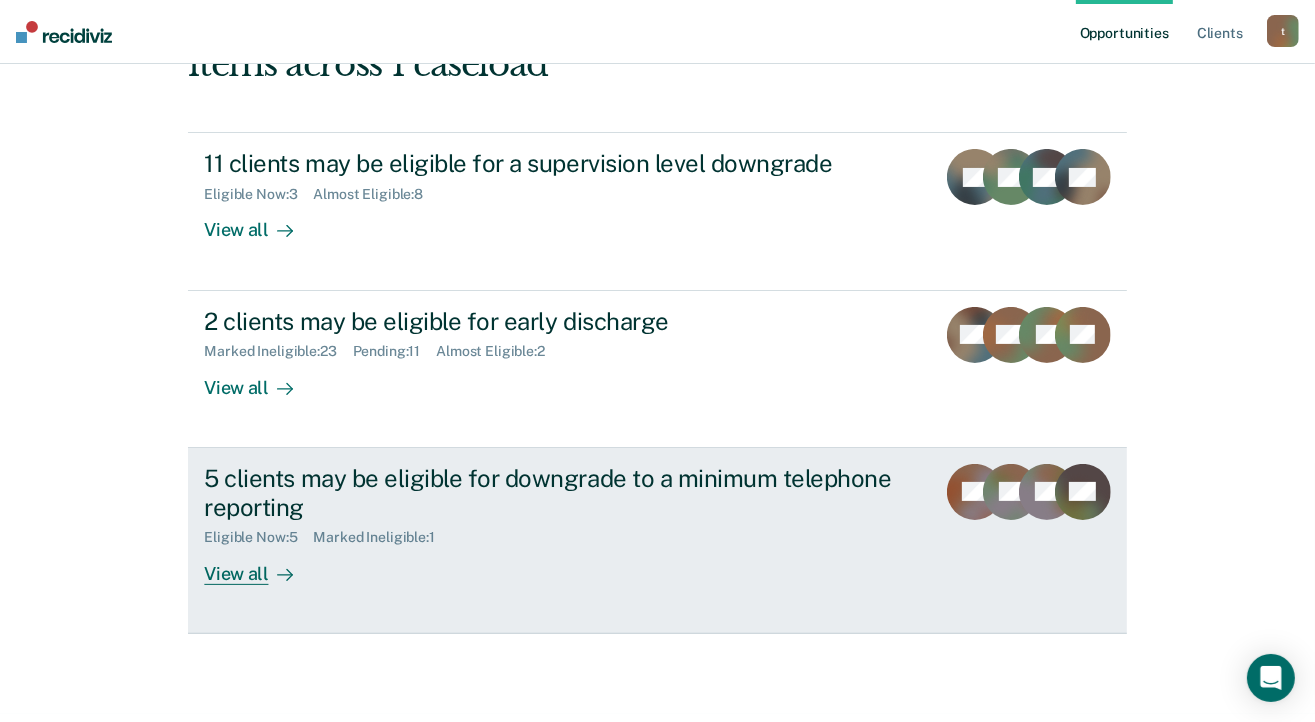 click on "View all" at bounding box center [260, 565] 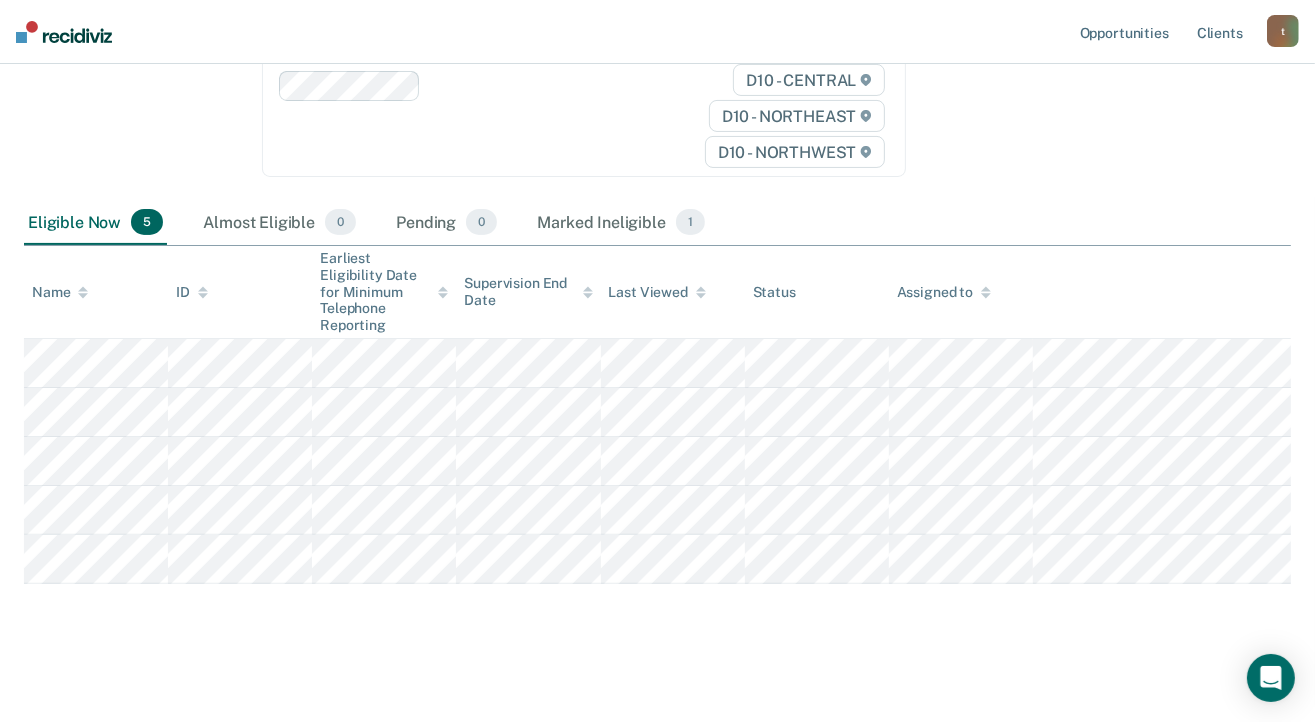 scroll, scrollTop: 315, scrollLeft: 0, axis: vertical 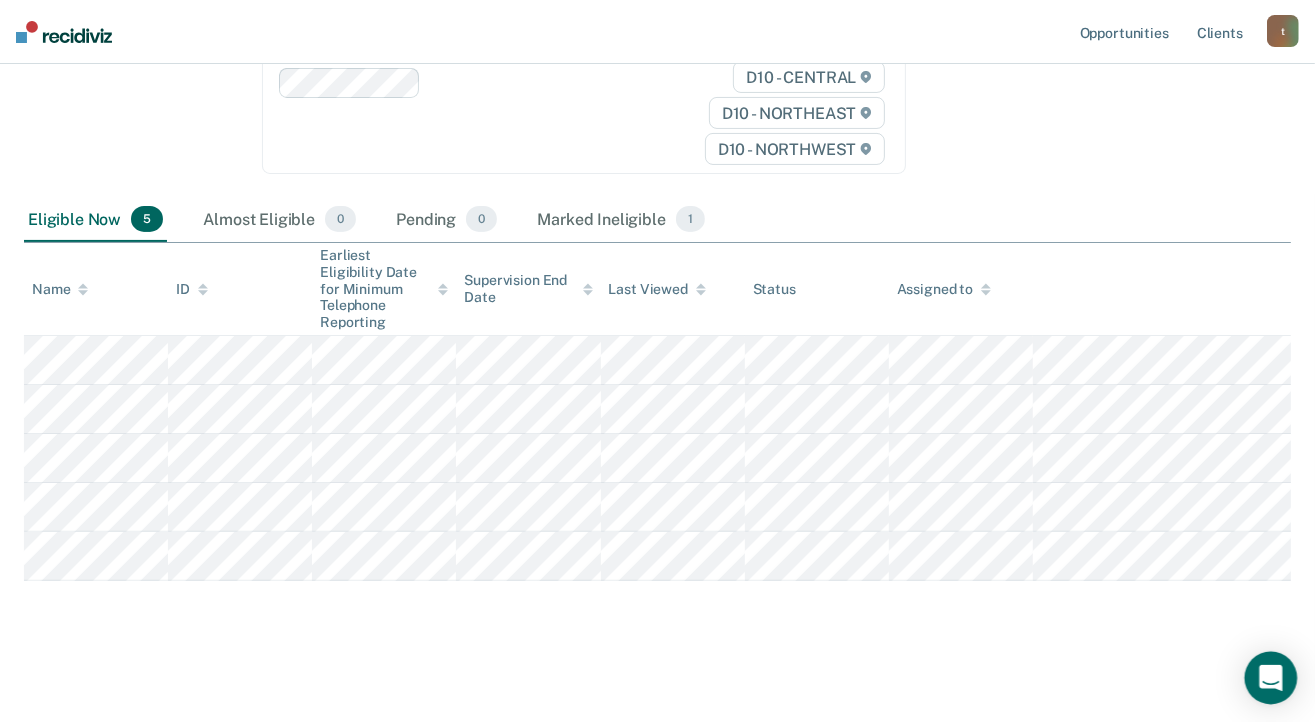 click at bounding box center [1271, 678] 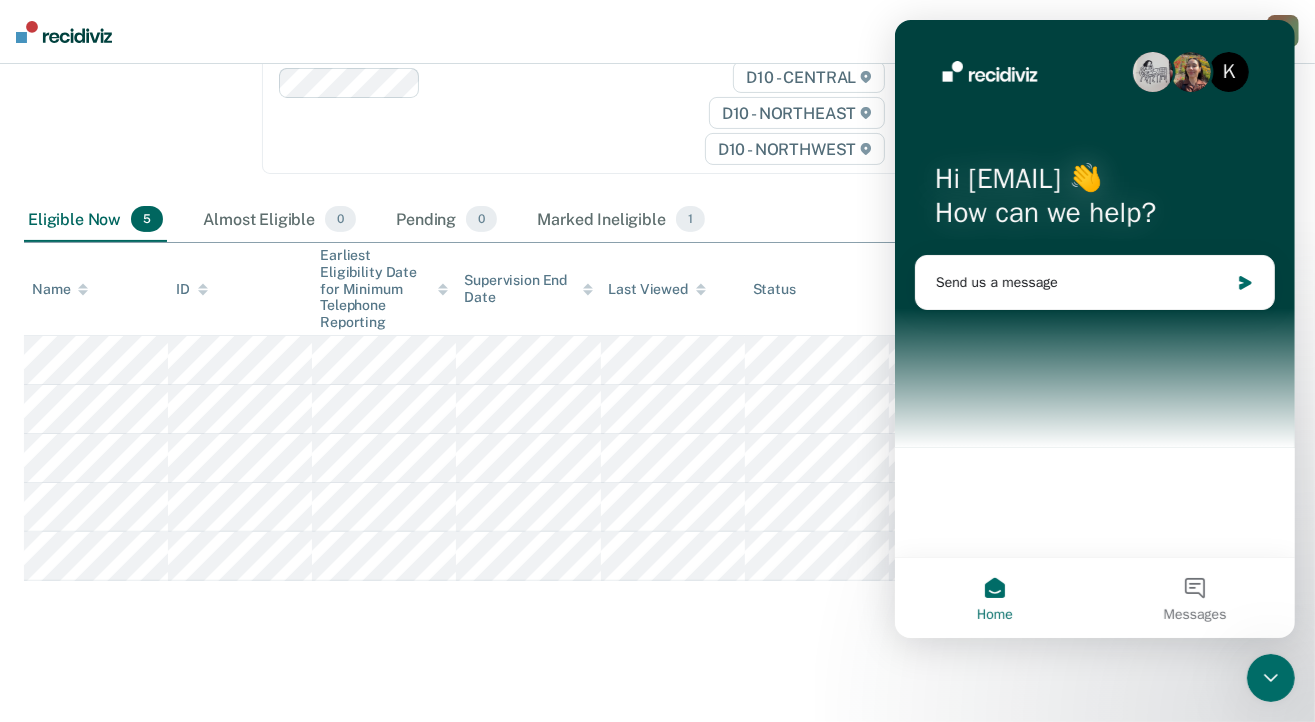 scroll, scrollTop: 0, scrollLeft: 0, axis: both 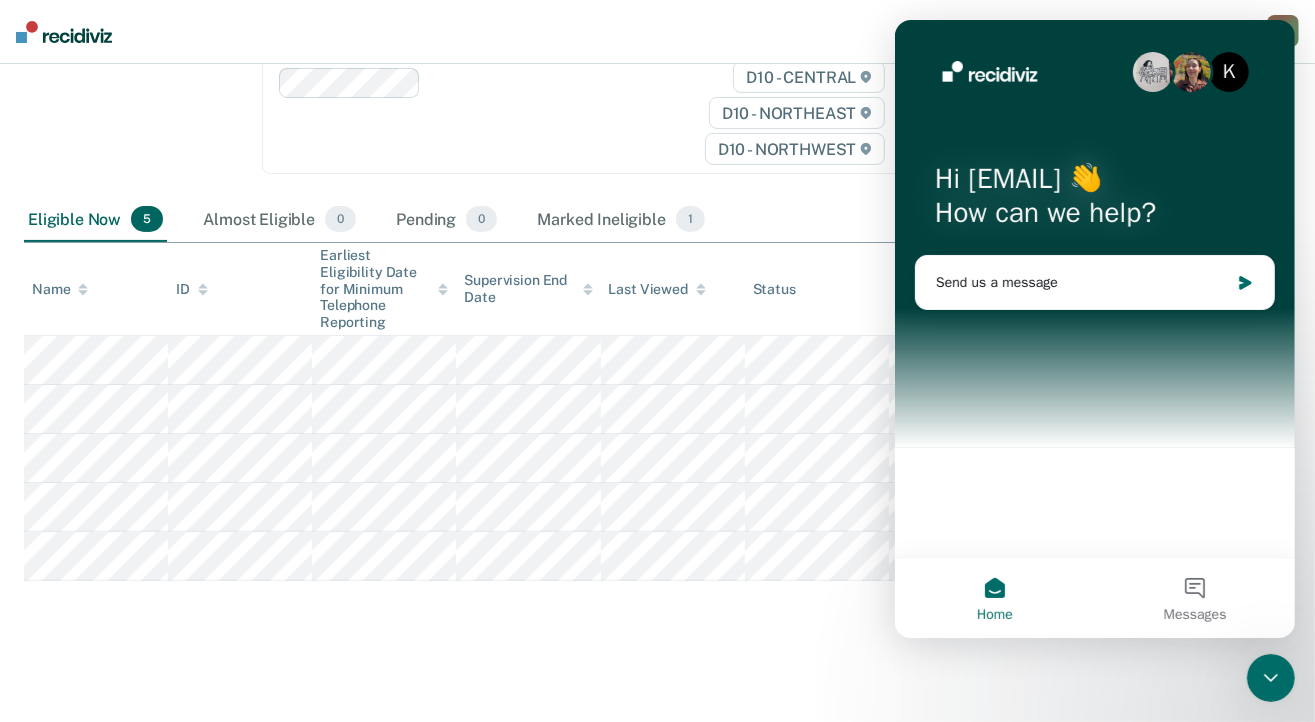 click on "Minimum Telephone Reporting   Minimum Telephone Reporting is a level of supervision that uses an interactive voice recognition system, rather than requiring regular face-to-face contacts. Review clients who meet the requirements for minimum telephone reporting as per OP 06.04.130K and transfer them to telephone reporting in COMS. Minimum Telephone Reporting Classification Review Early Discharge Minimum Telephone Reporting Overdue for Discharge Supervision Level Mismatch Clear   agents D10 - WEST   D10 - CENTRAL   D10 - NORTHEAST   D10 - NORTHWEST   Eligible Now 5 Almost Eligible 0 Pending 0 Marked Ineligible 1
To pick up a draggable item, press the space bar.
While dragging, use the arrow keys to move the item.
Press space again to drop the item in its new position, or press escape to cancel.
Name ID Earliest Eligibility Date for Minimum Telephone Reporting Supervision End Date Last Viewed Status Assigned to" at bounding box center (657, 255) 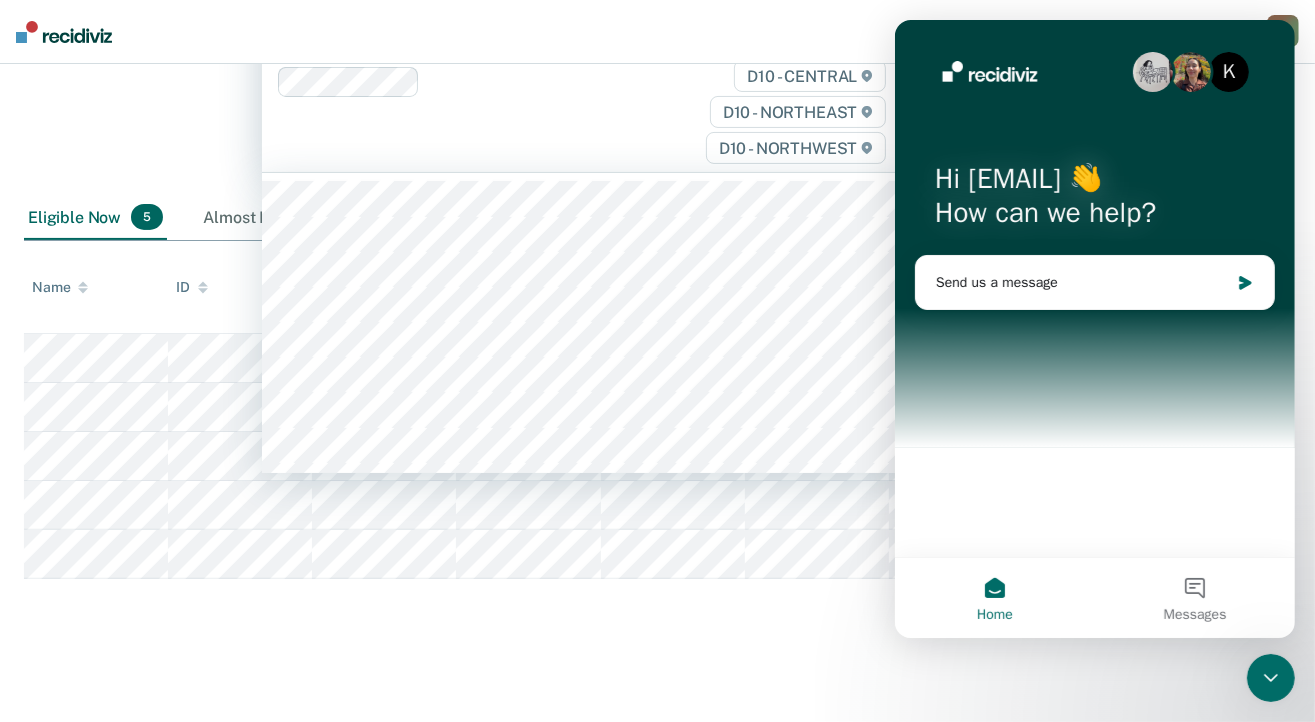 scroll, scrollTop: 313, scrollLeft: 0, axis: vertical 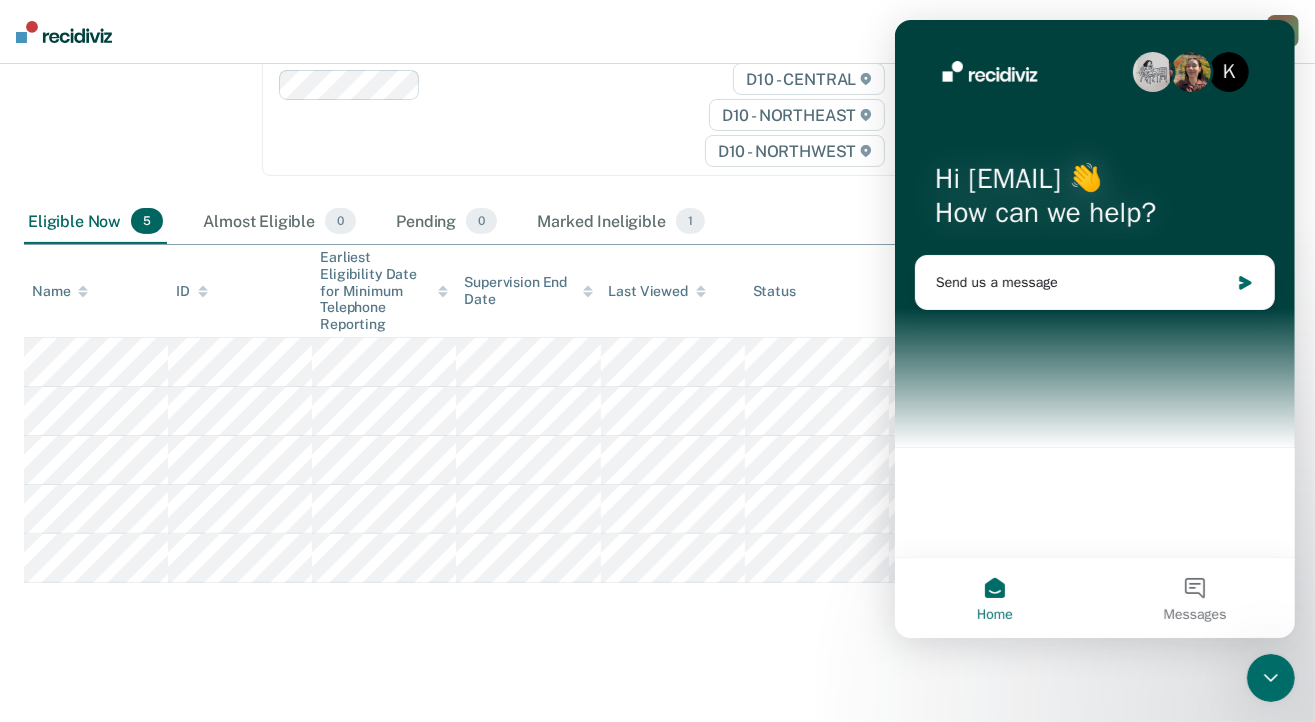 click on "Minimum Telephone Reporting   Minimum Telephone Reporting is a level of supervision that uses an interactive voice recognition system, rather than requiring regular face-to-face contacts. Review clients who meet the requirements for minimum telephone reporting as per OP 06.04.130K and transfer them to telephone reporting in COMS. Minimum Telephone Reporting Classification Review Early Discharge Minimum Telephone Reporting Overdue for Discharge Supervision Level Mismatch Clear   agents D10 - WEST   D10 - CENTRAL   D10 - NORTHEAST   D10 - NORTHWEST   Eligible Now 5 Almost Eligible 0 Pending 0 Marked Ineligible 1
To pick up a draggable item, press the space bar.
While dragging, use the arrow keys to move the item.
Press space again to drop the item in its new position, or press escape to cancel.
Name ID Earliest Eligibility Date for Minimum Telephone Reporting Supervision End Date Last Viewed Status Assigned to" at bounding box center (657, 257) 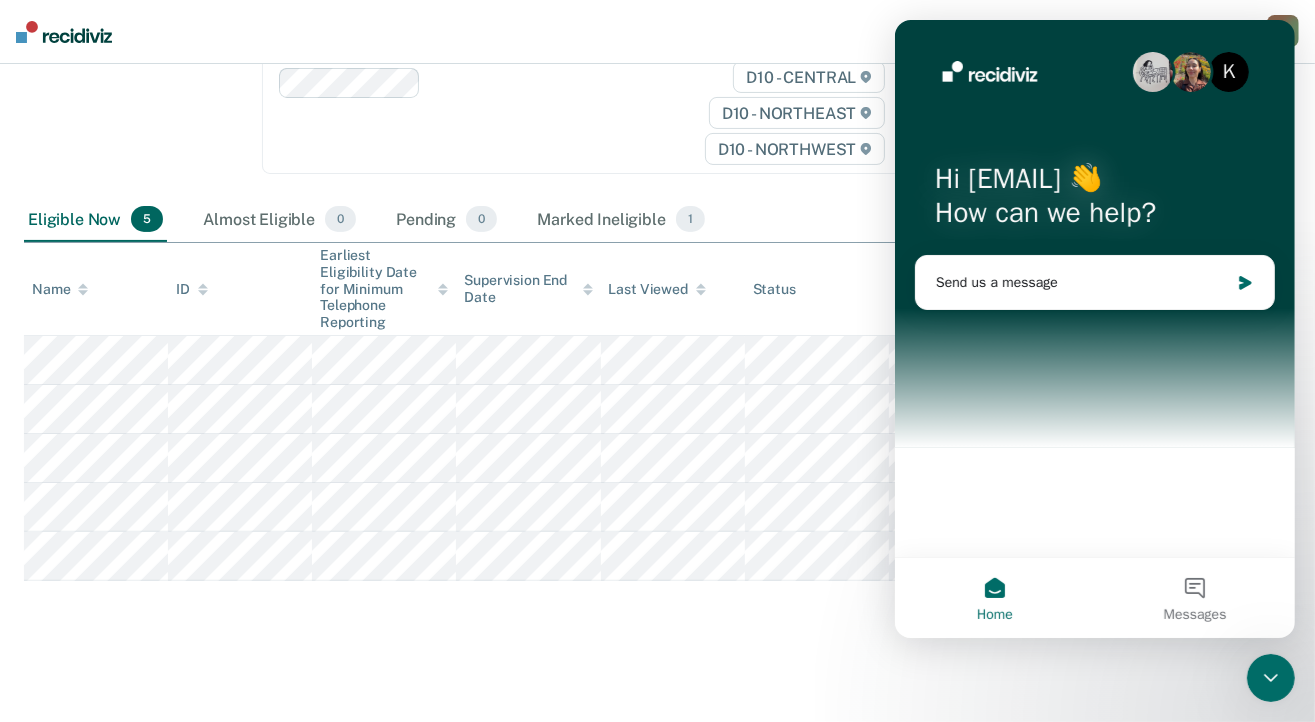 click on "Minimum Telephone Reporting   Minimum Telephone Reporting is a level of supervision that uses an interactive voice recognition system, rather than requiring regular face-to-face contacts. Review clients who meet the requirements for minimum telephone reporting as per OP 06.04.130K and transfer them to telephone reporting in COMS. Minimum Telephone Reporting Classification Review Early Discharge Minimum Telephone Reporting Overdue for Discharge Supervision Level Mismatch Clear   agents D10 - WEST   D10 - CENTRAL   D10 - NORTHEAST   D10 - NORTHWEST   Eligible Now 5 Almost Eligible 0 Pending 0 Marked Ineligible 1
To pick up a draggable item, press the space bar.
While dragging, use the arrow keys to move the item.
Press space again to drop the item in its new position, or press escape to cancel.
Name ID Earliest Eligibility Date for Minimum Telephone Reporting Supervision End Date Last Viewed Status Assigned to" at bounding box center [657, 255] 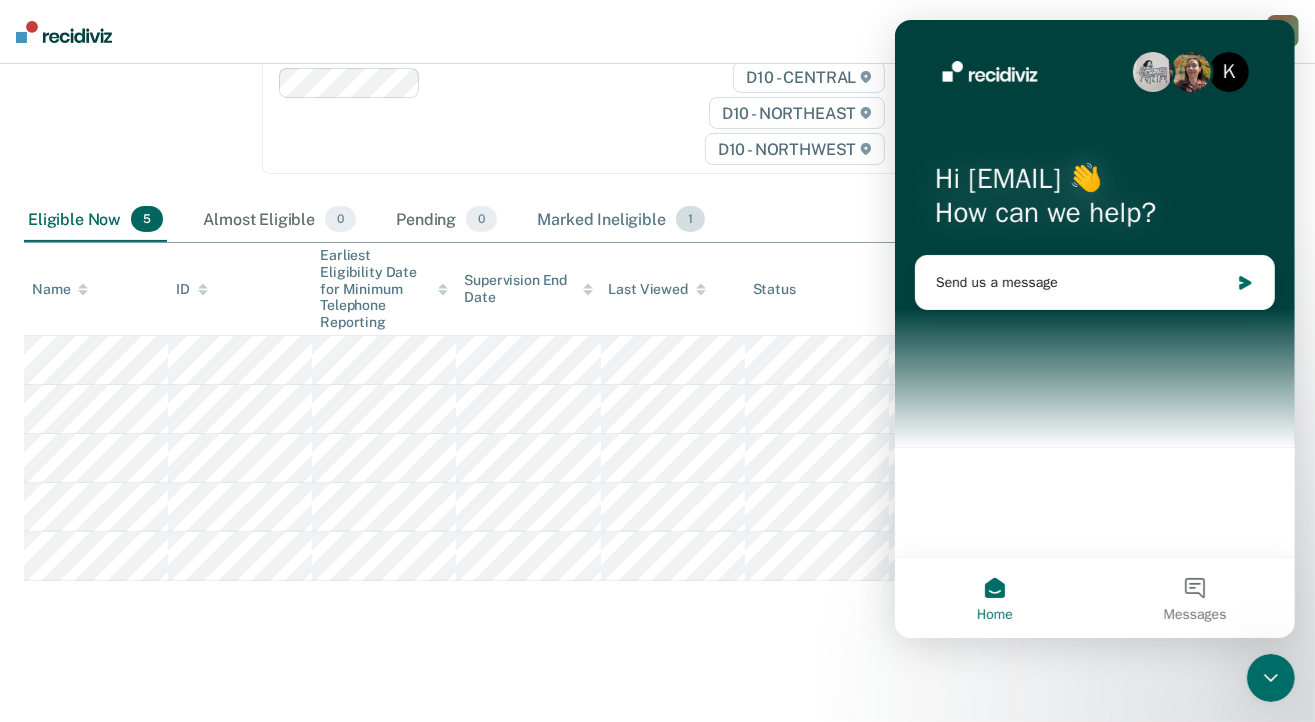 click on "Marked Ineligible 1" at bounding box center [621, 220] 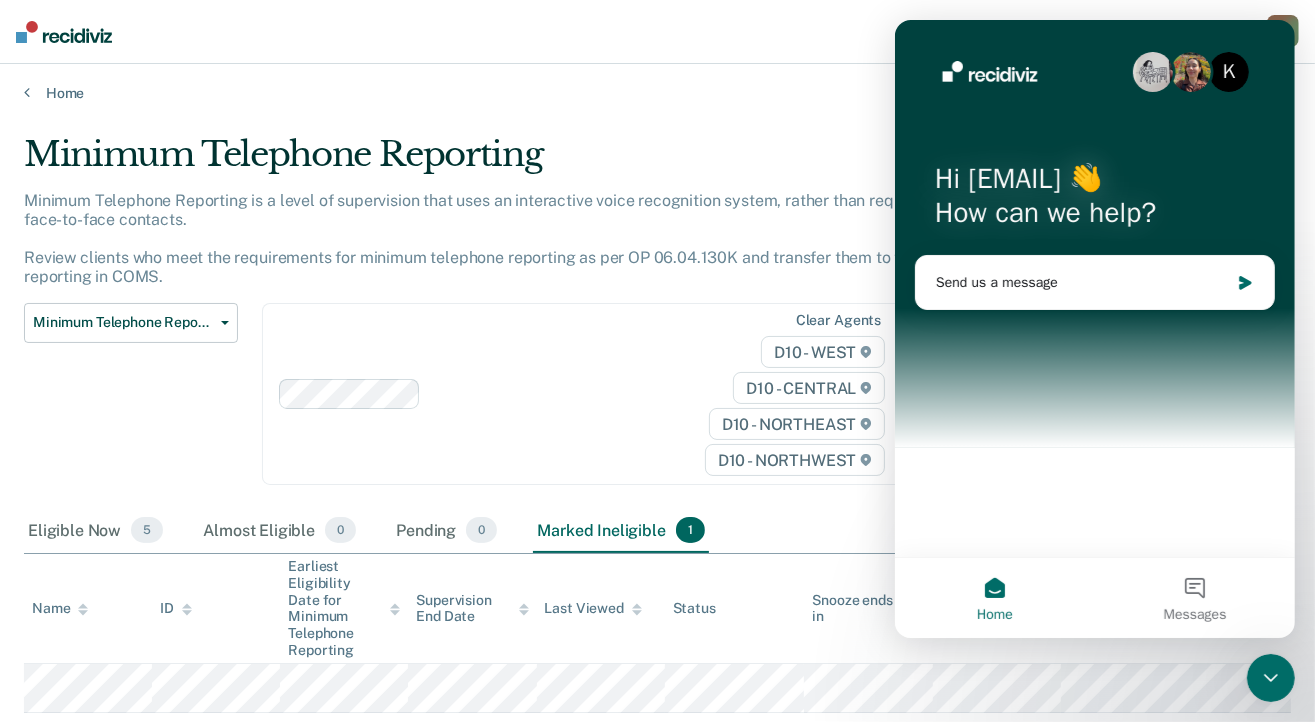 scroll, scrollTop: 0, scrollLeft: 0, axis: both 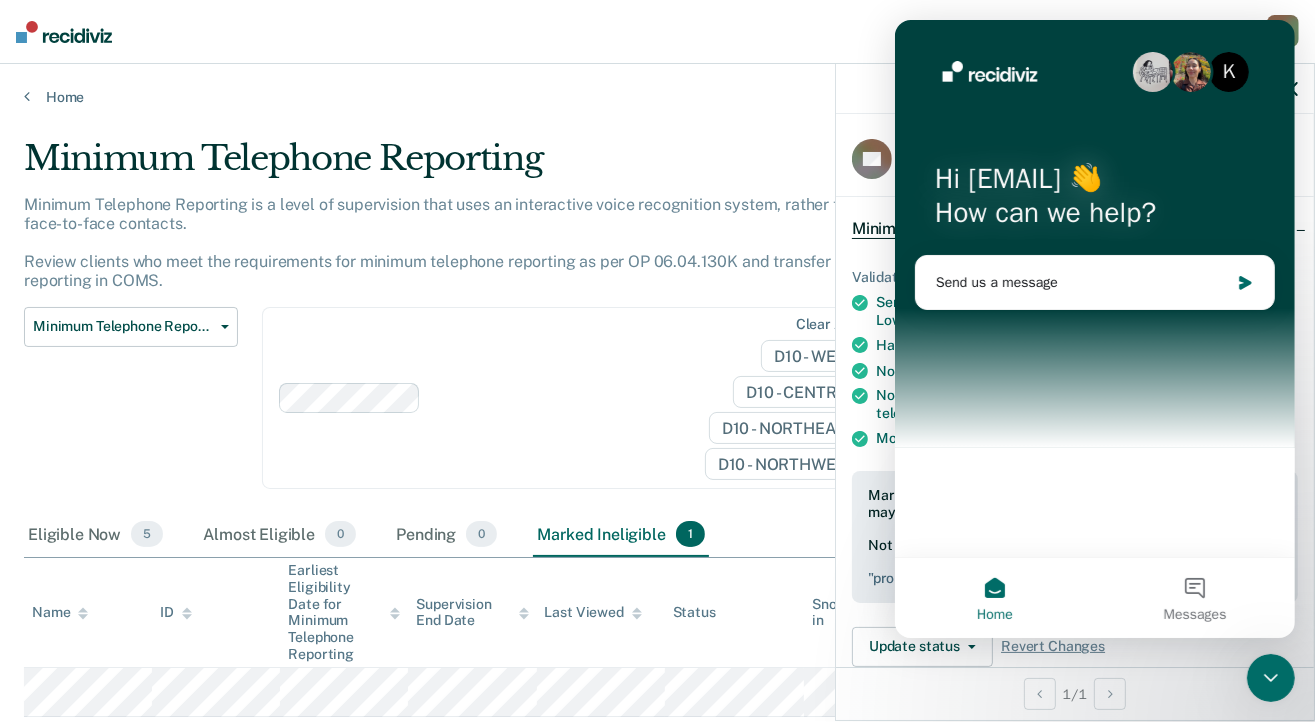 click on "K Hi [EMAIL] 👋 How can we help?" at bounding box center [1094, 200] 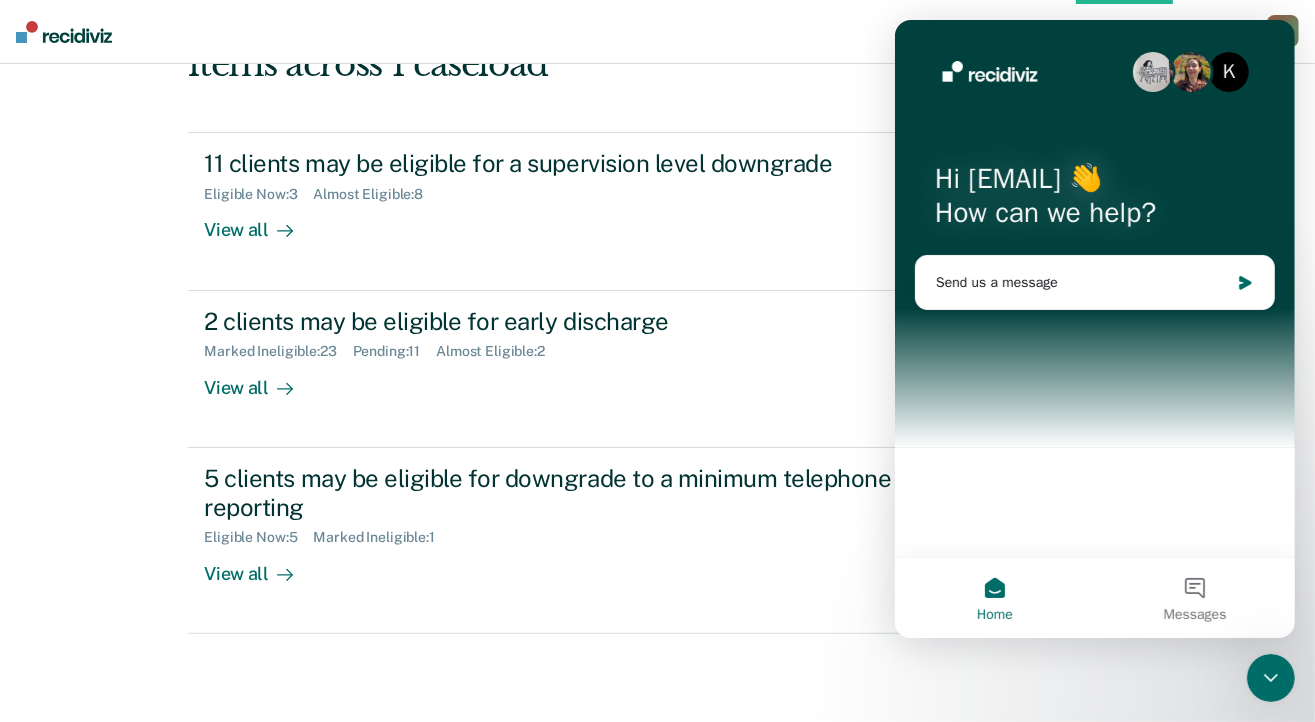 click on "Home" at bounding box center [994, 598] 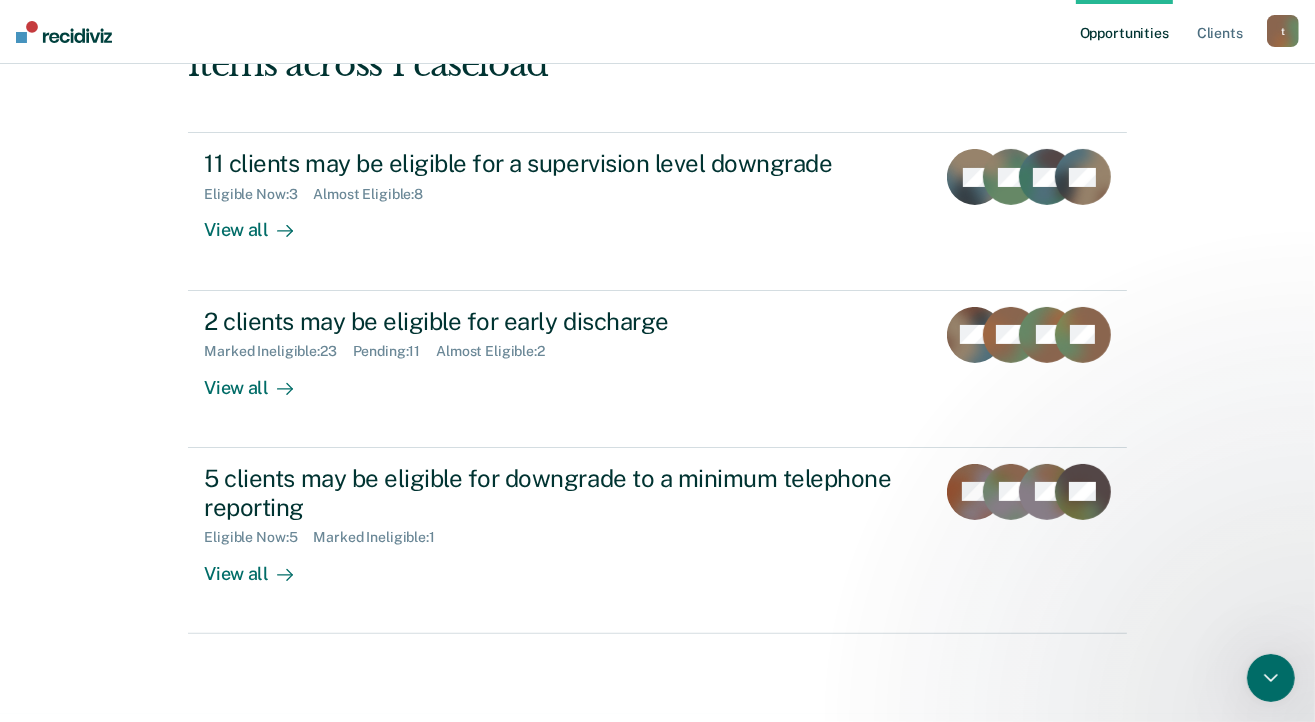 scroll, scrollTop: 0, scrollLeft: 0, axis: both 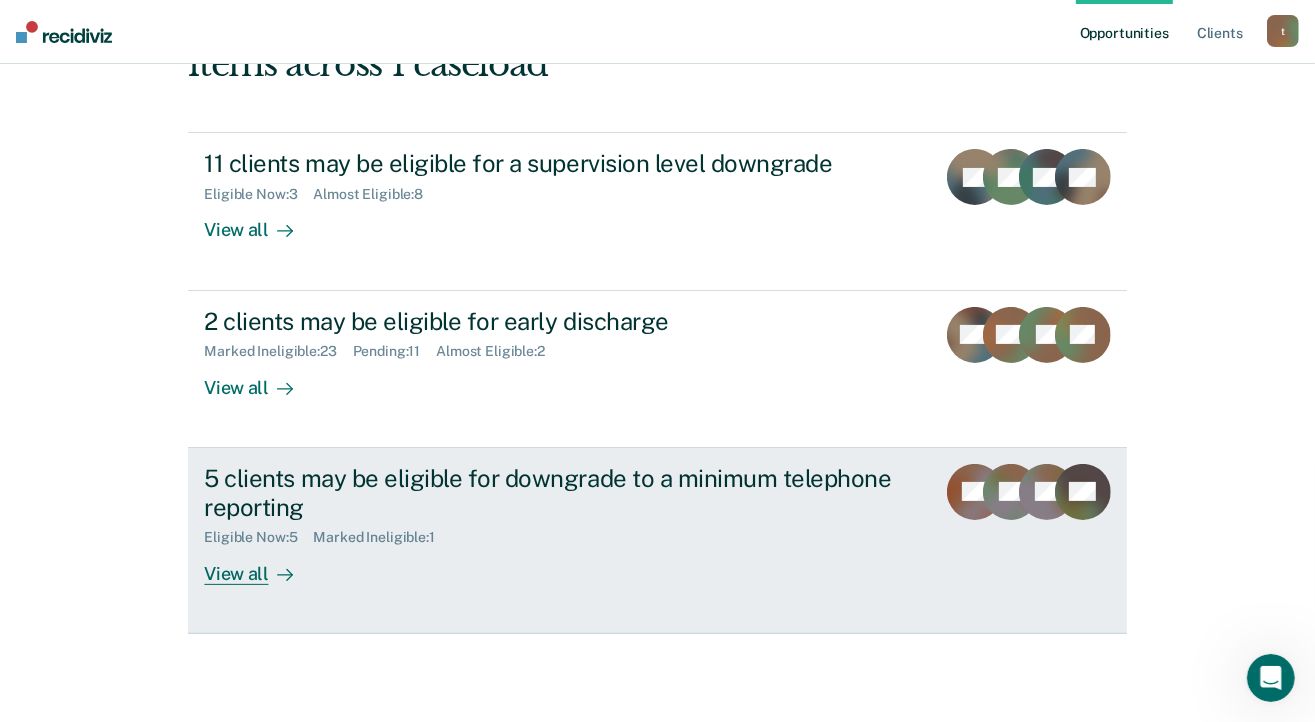 click on "View all" at bounding box center (260, 565) 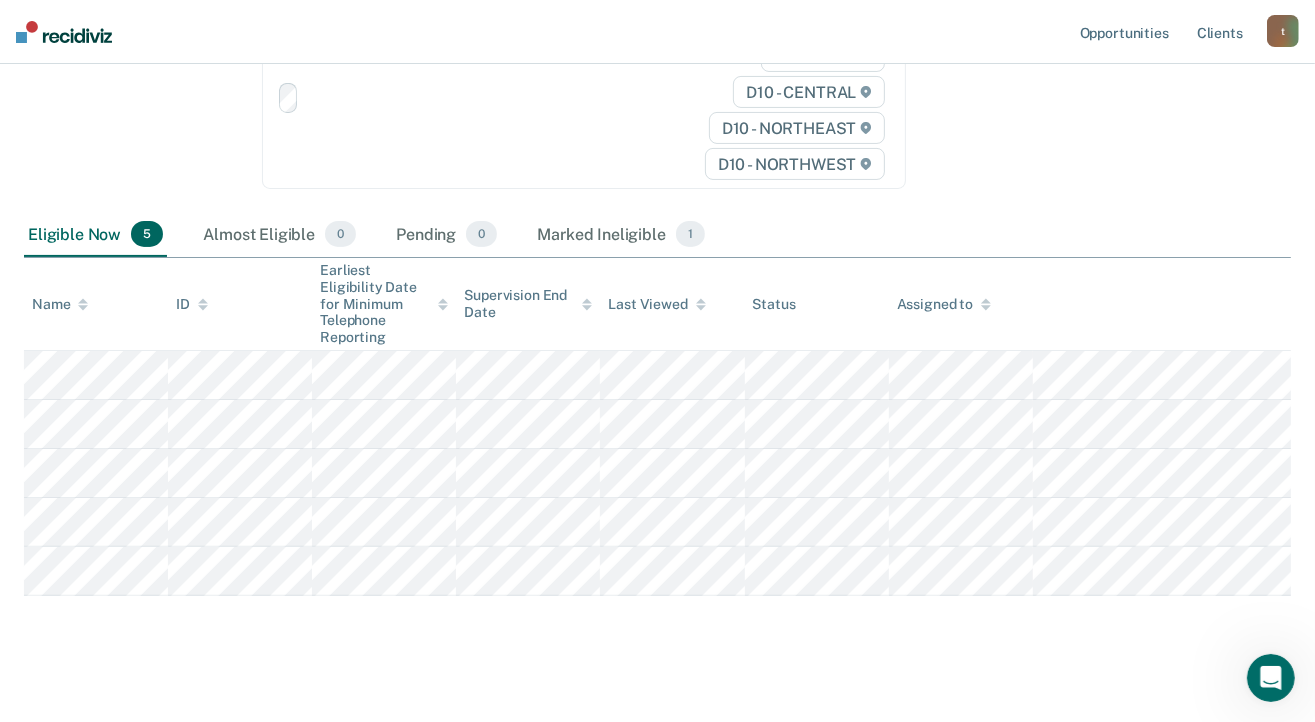 scroll, scrollTop: 0, scrollLeft: 0, axis: both 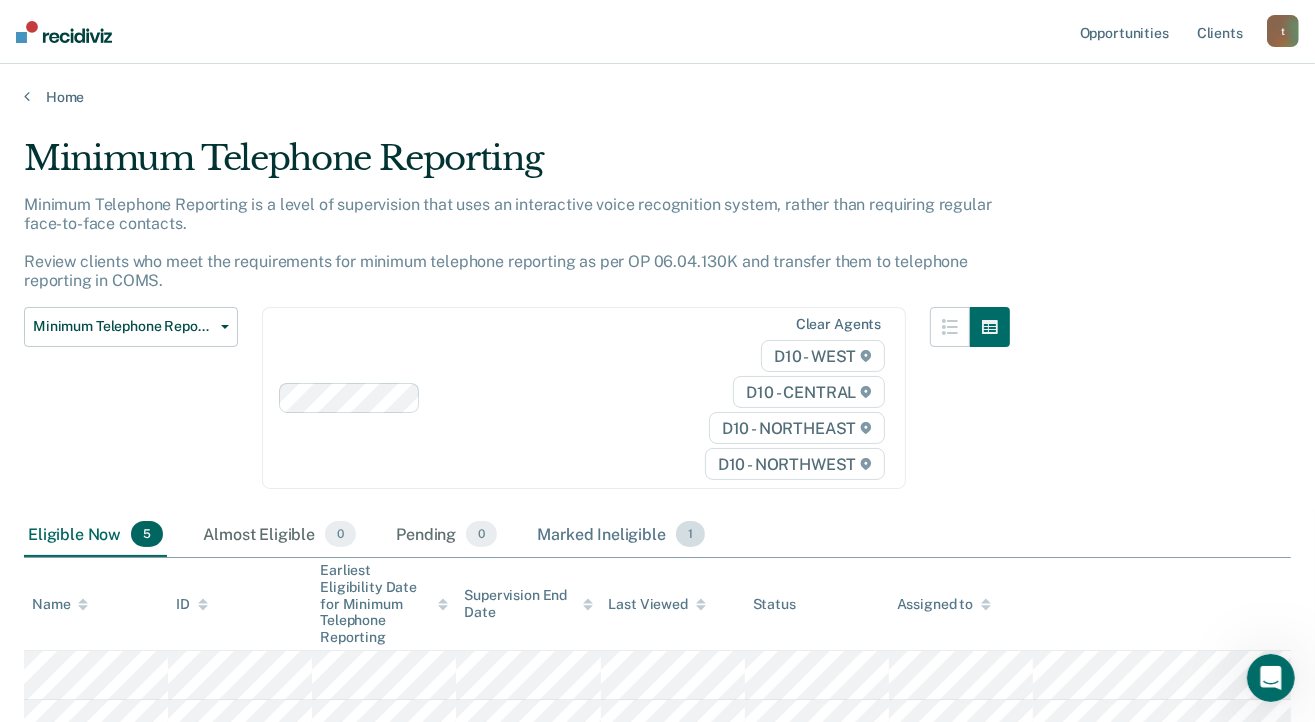 click on "Marked Ineligible 1" at bounding box center (621, 535) 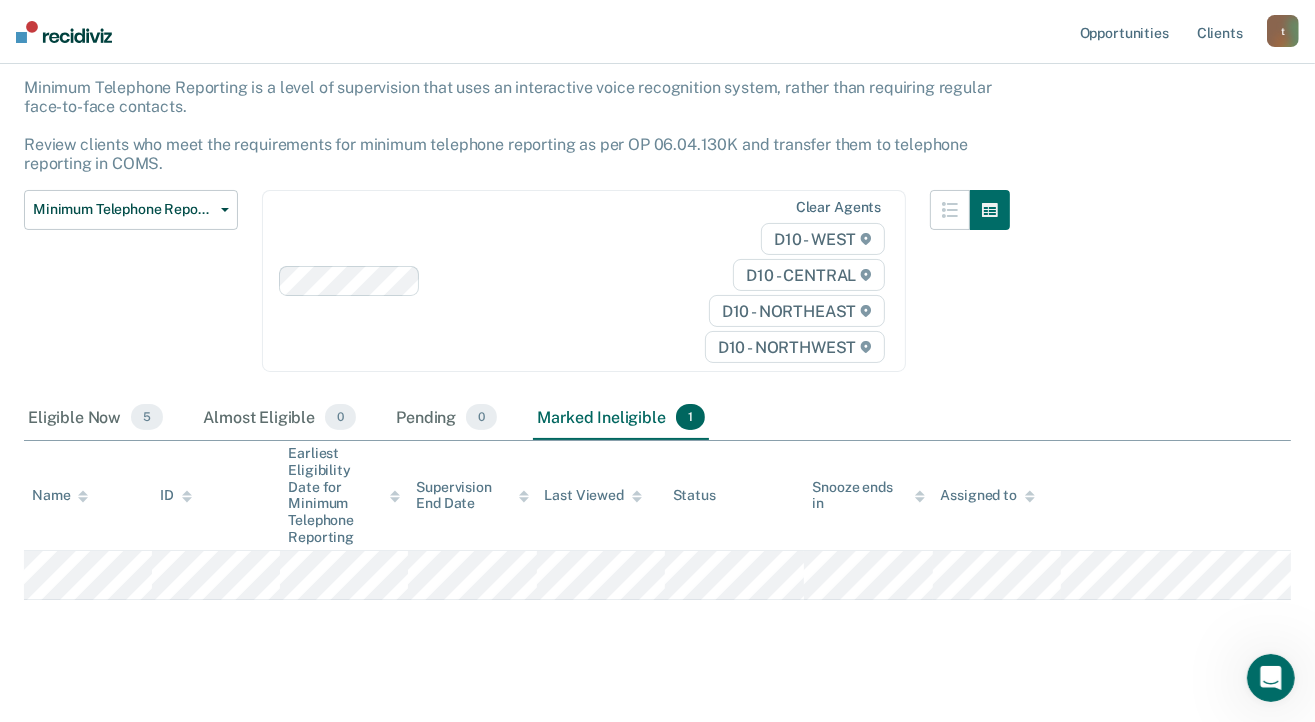 scroll, scrollTop: 119, scrollLeft: 0, axis: vertical 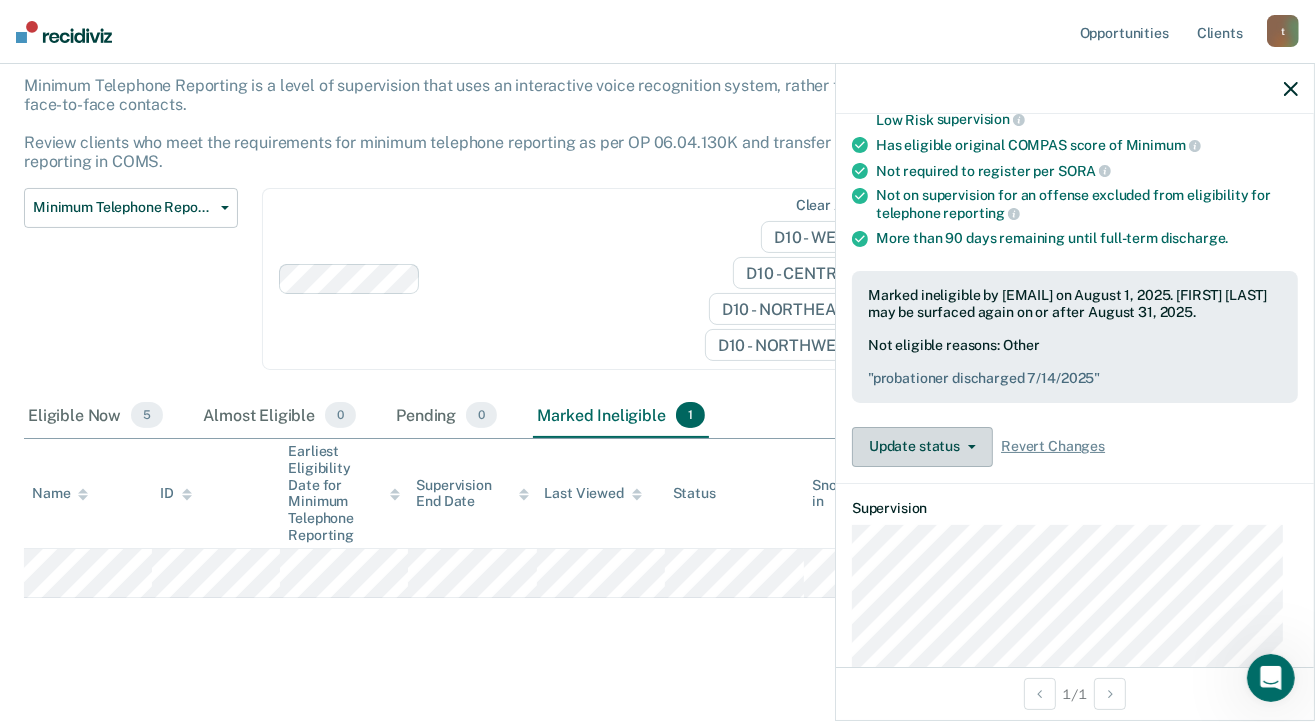 click on "Update status" at bounding box center [922, 447] 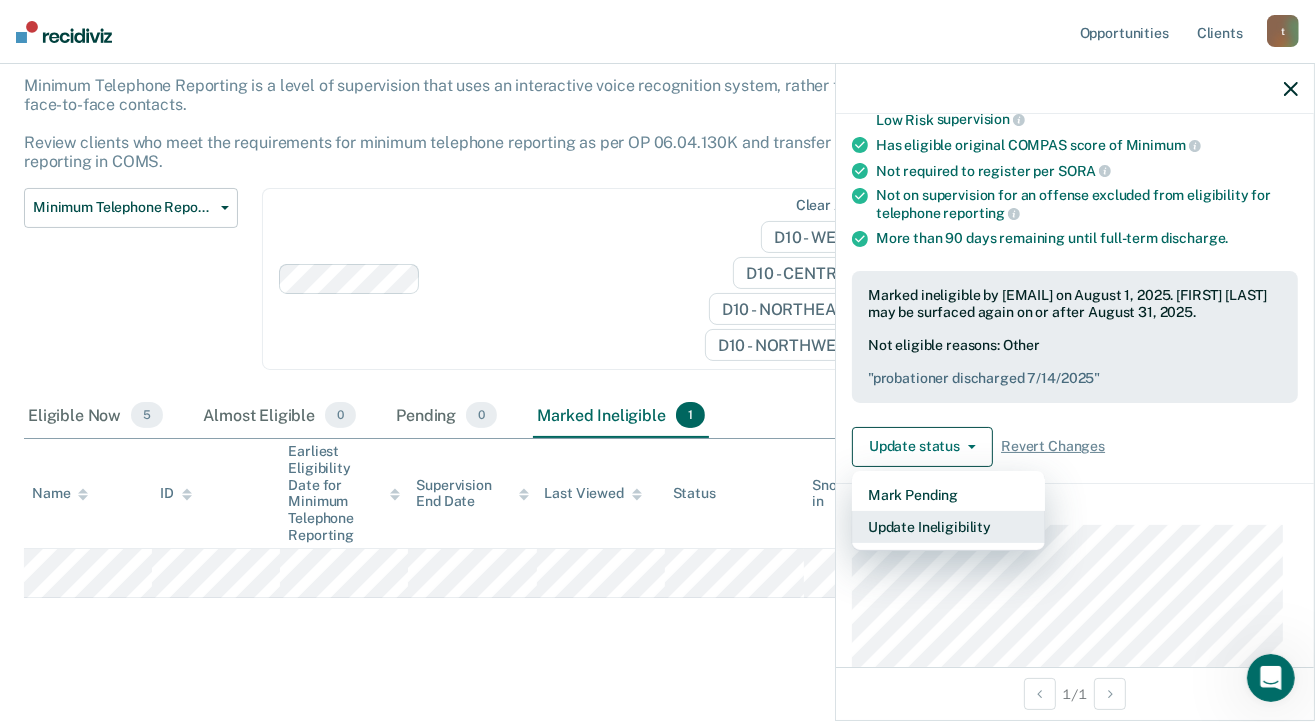 click on "Update Ineligibility" at bounding box center (948, 527) 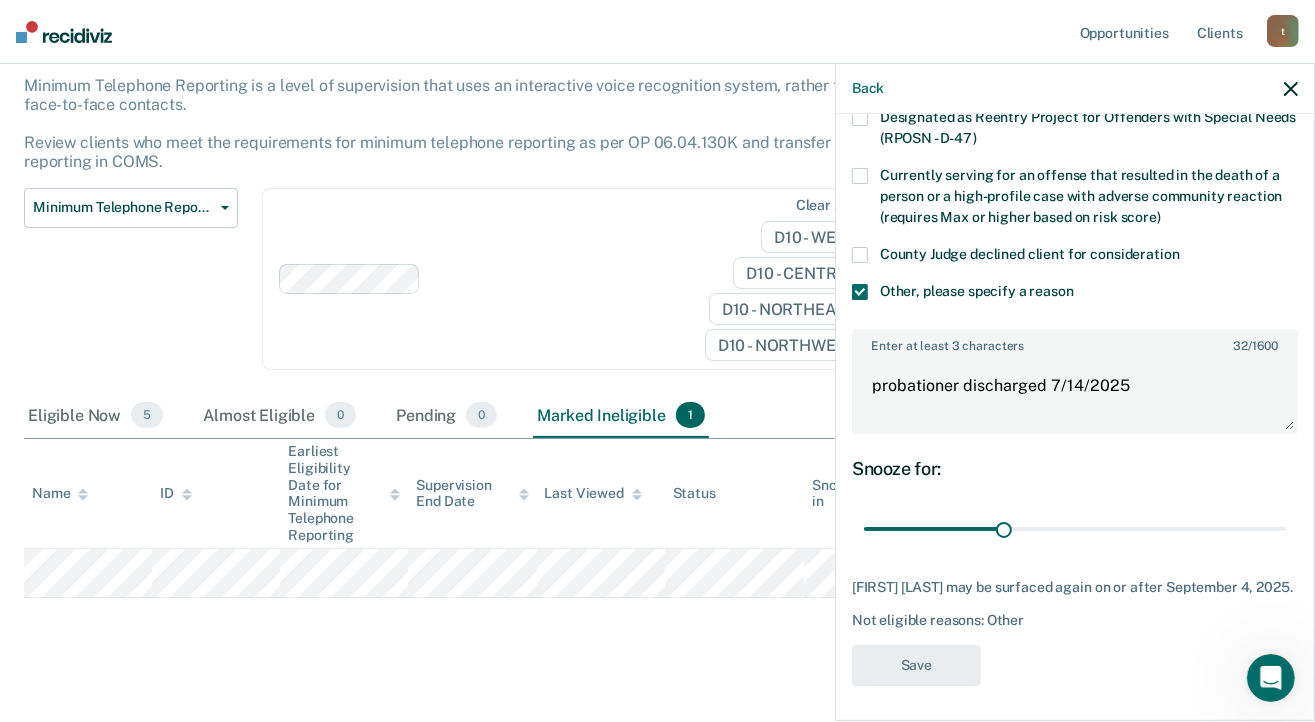 scroll, scrollTop: 272, scrollLeft: 0, axis: vertical 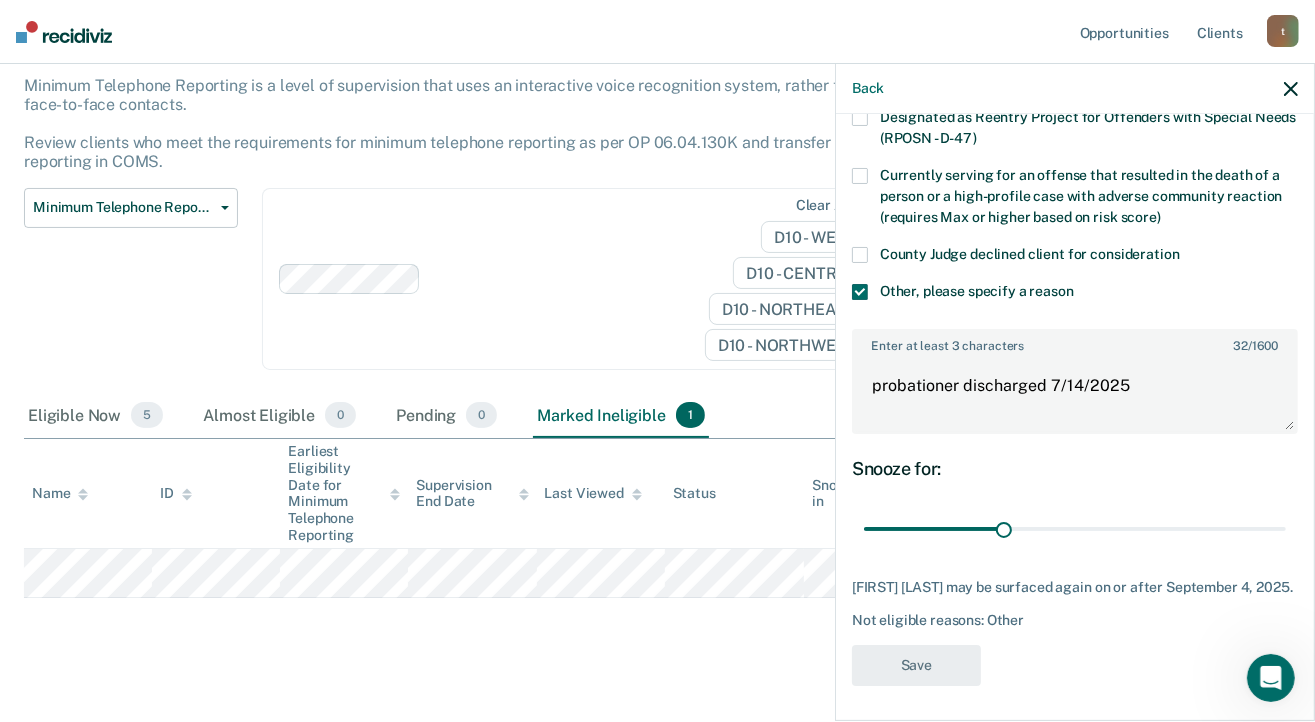 click 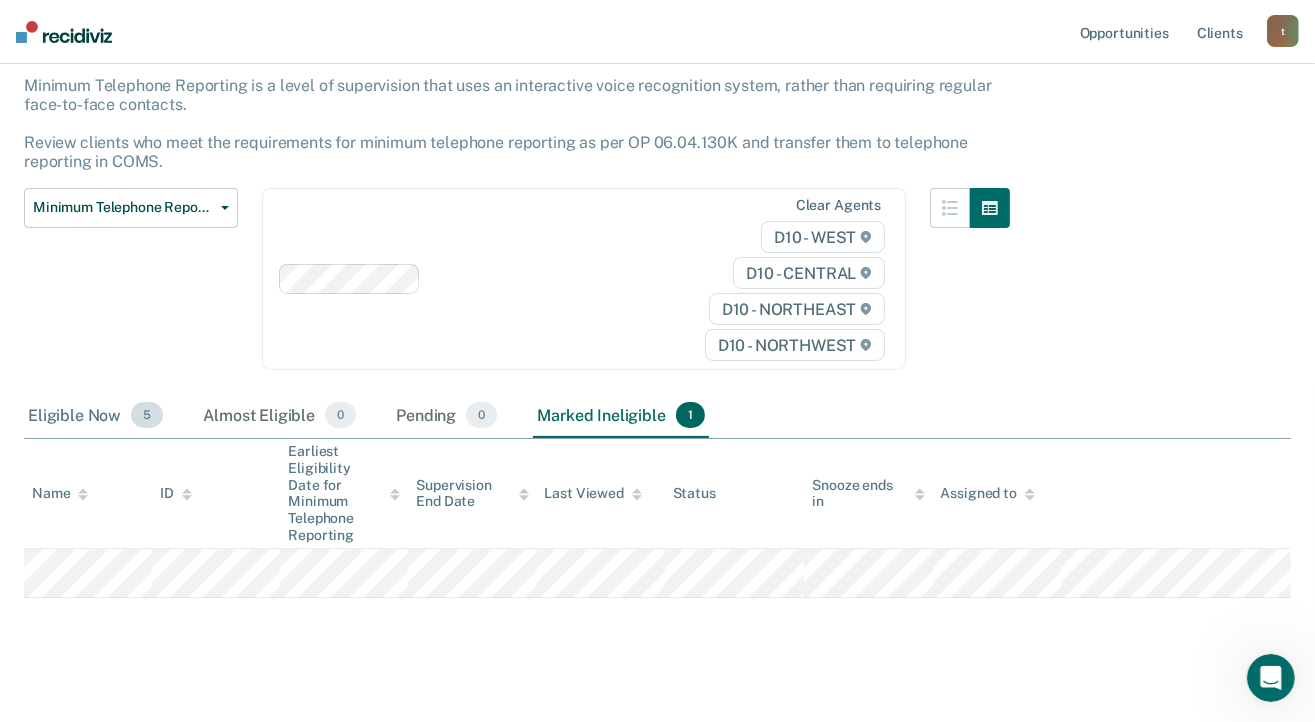 click on "Eligible Now 5" at bounding box center (95, 416) 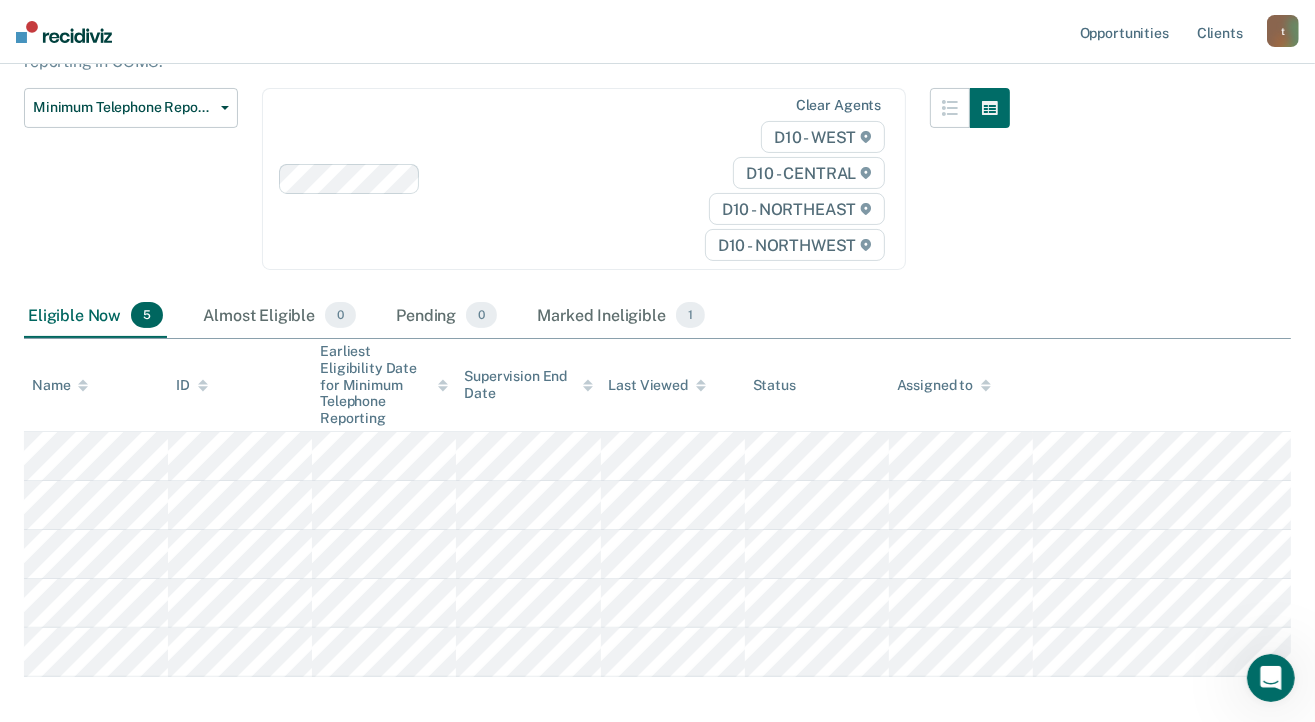scroll, scrollTop: 315, scrollLeft: 0, axis: vertical 